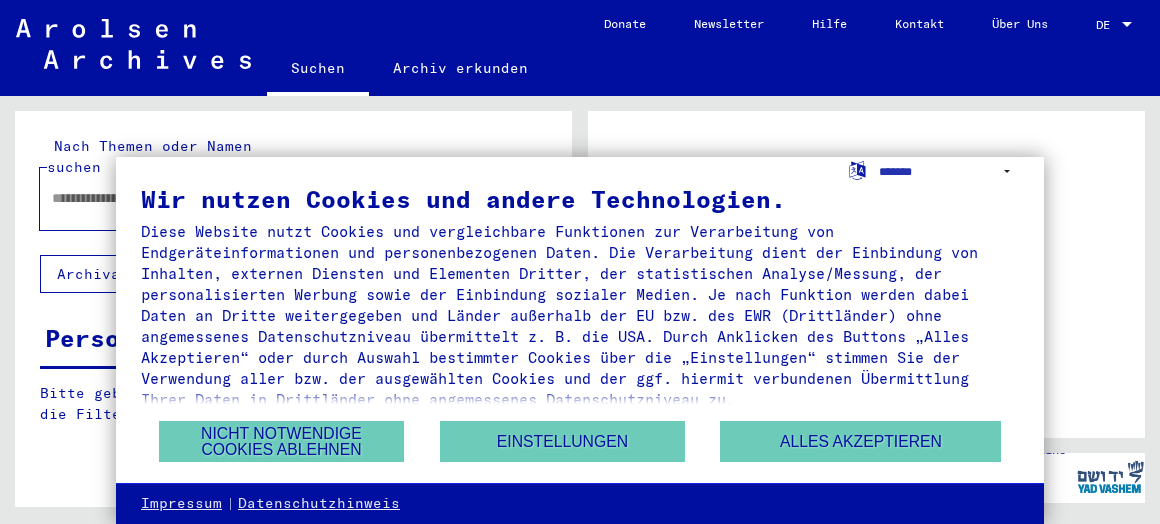 scroll, scrollTop: 0, scrollLeft: 0, axis: both 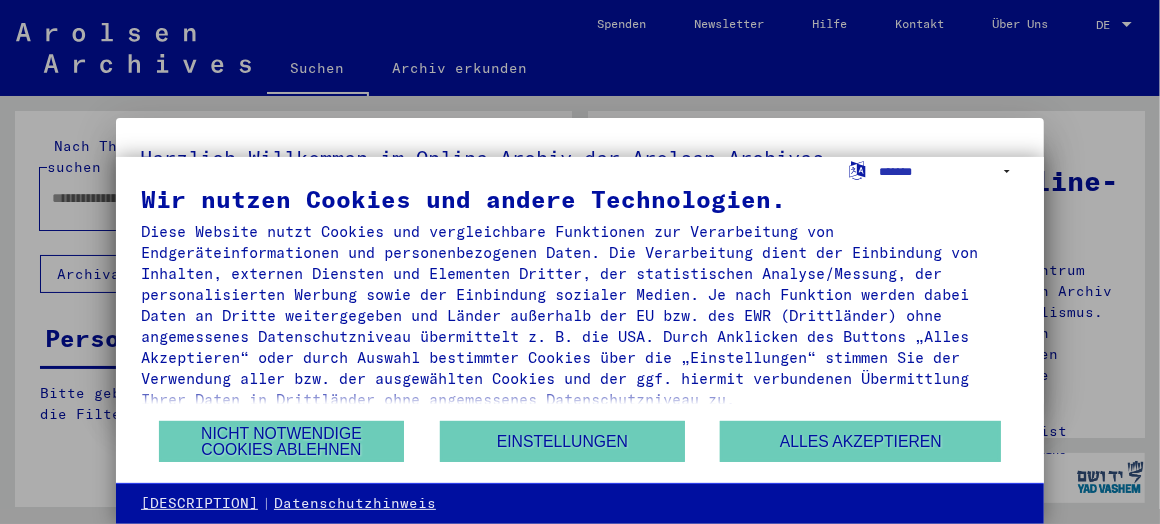 click on "Wir nutzen Cookies und andere Technologien.
Diese Website nutzt Cookies und vergleichbare Funktionen zur Verarbeitung von Endgeräteinformationen und personenbezogenen Daten. Die Verarbeitung dient der Einbindung von Inhalten, externen Diensten und Elementen Dritter, der statistischen Analyse/Messung, der personalisierten Werbung sowie der Einbindung sozialer Medien. Je nach Funktion werden dabei Daten an Dritte weitergegeben und Länder außerhalb der EU bzw. des EWR (Drittländer) ohne angemessenes Datenschutzniveau übermittelt z. B. die USA. Durch Anklicken des Buttons „Alles Akzeptieren“ oder durch Auswahl bestimmter Cookies über die „Einstellungen“ stimmen Sie der Verwendung aller bzw. der ausgewählten Cookies und der ggf. hiermit verbundenen Übermittlung Ihrer Daten in Drittländer ohne angemessenes Datenschutzniveau zu.
Nicht notwendige Cookies ablehnen" at bounding box center [580, 320] 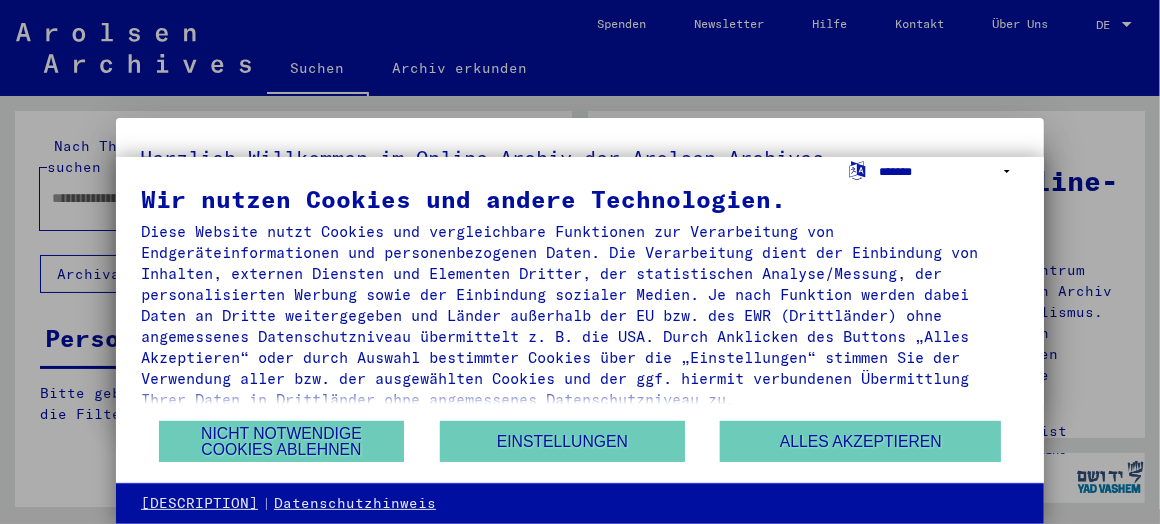 click on "**********" at bounding box center [949, 171] 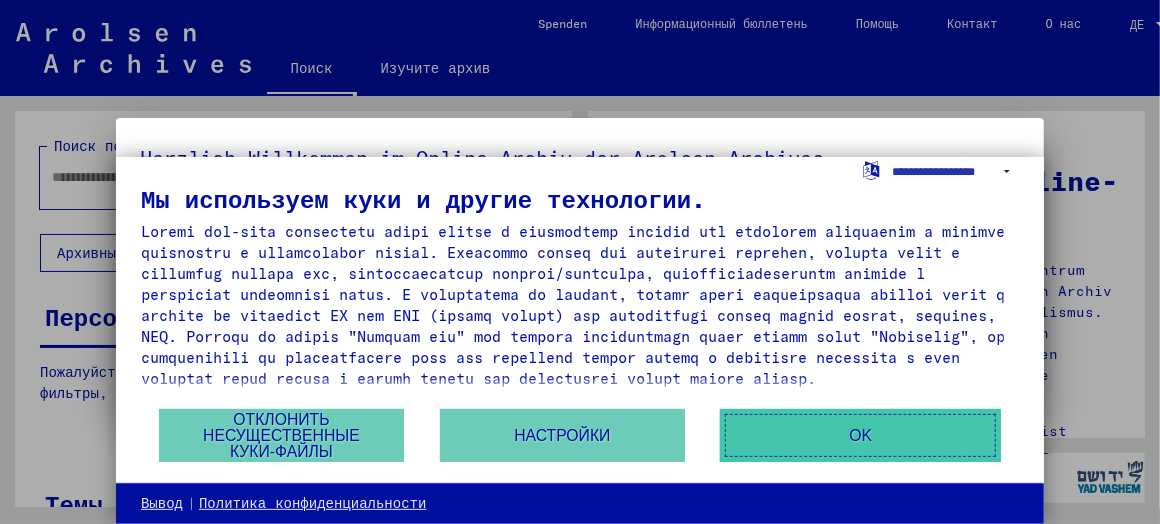 click on "OK" at bounding box center [860, 435] 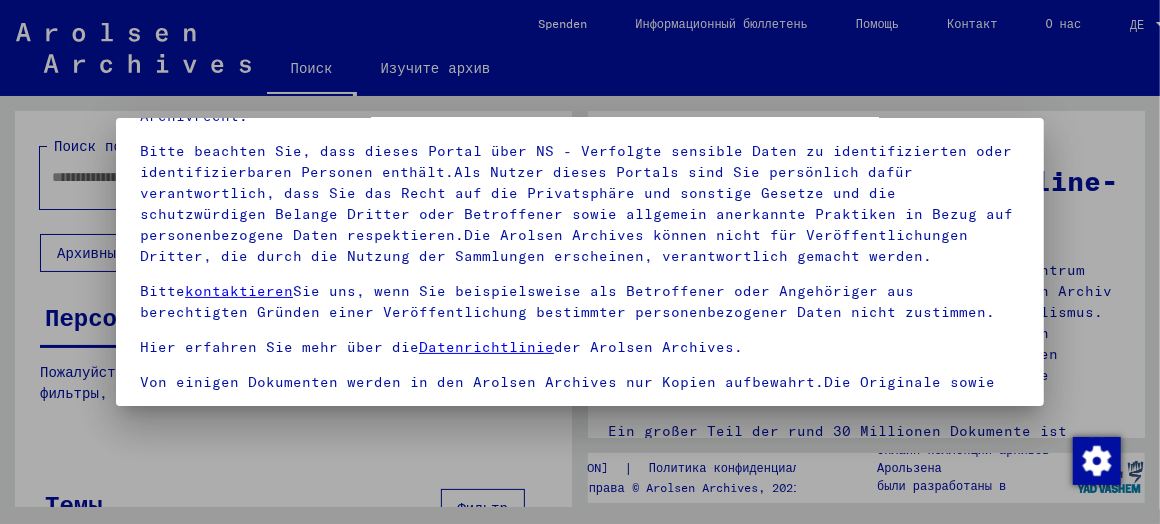 scroll, scrollTop: 152, scrollLeft: 0, axis: vertical 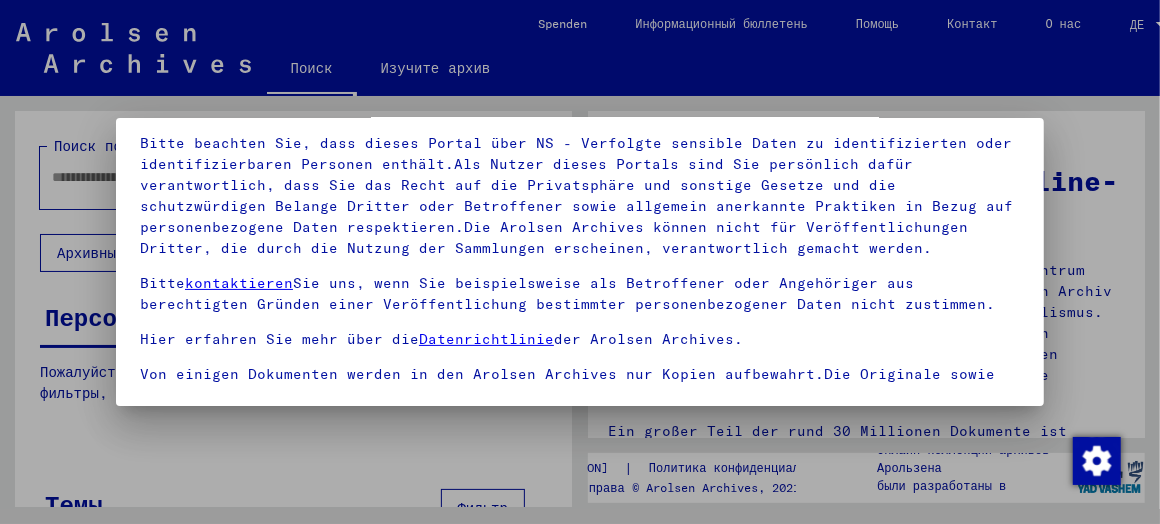 click at bounding box center (580, 262) 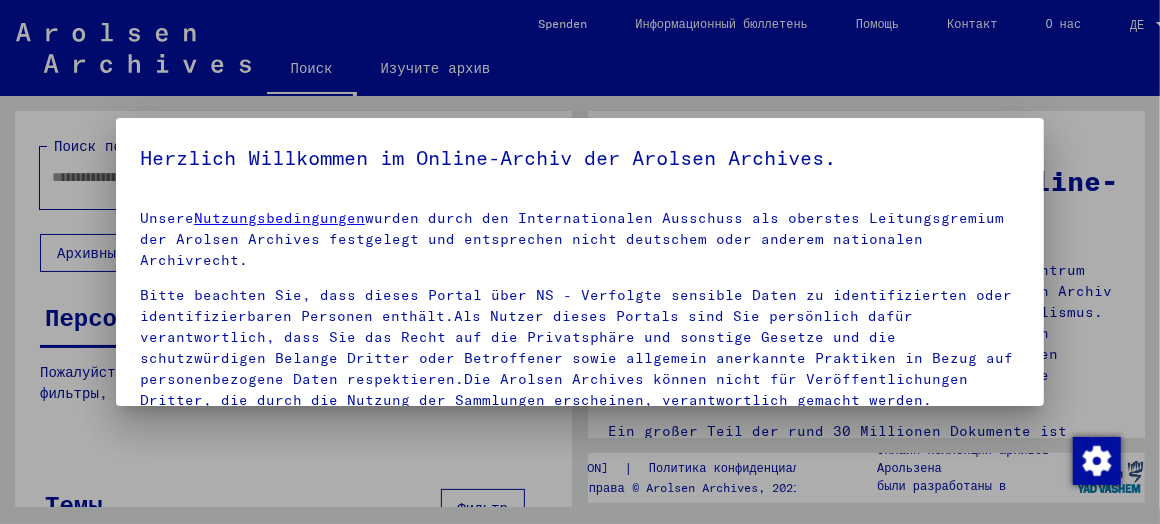 scroll, scrollTop: 152, scrollLeft: 0, axis: vertical 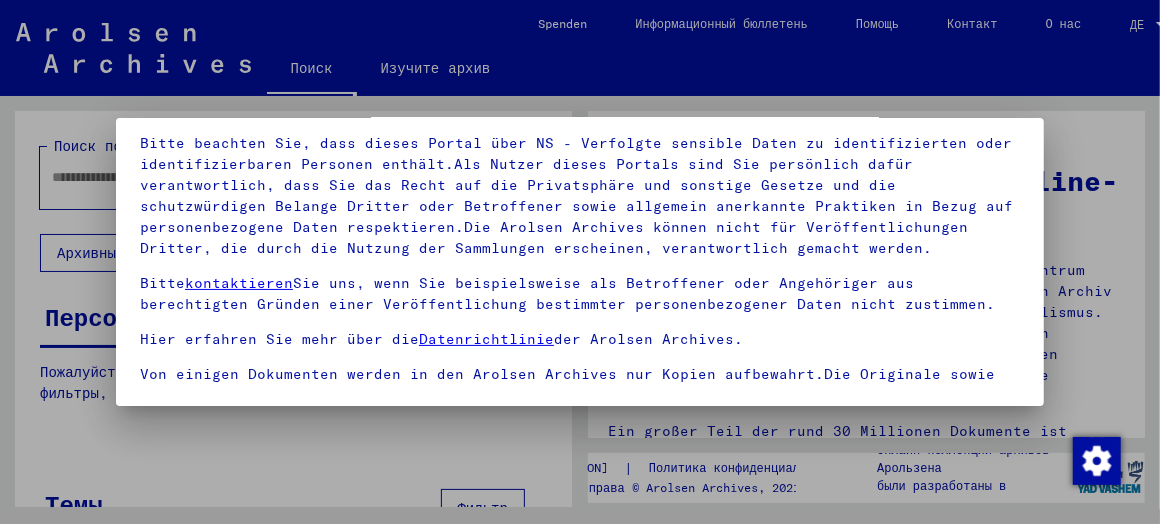 click at bounding box center [580, 262] 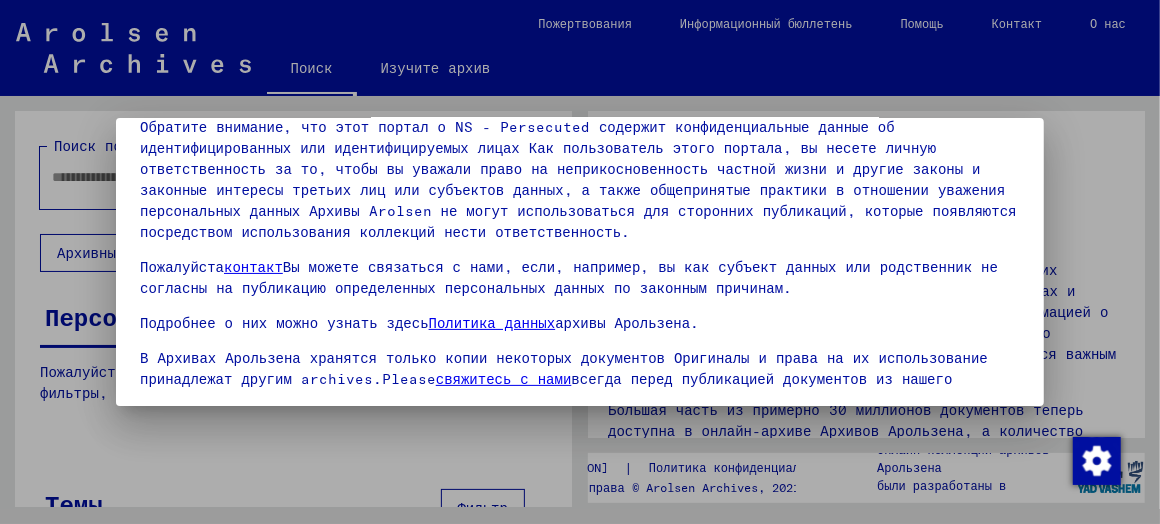 scroll, scrollTop: 152, scrollLeft: 0, axis: vertical 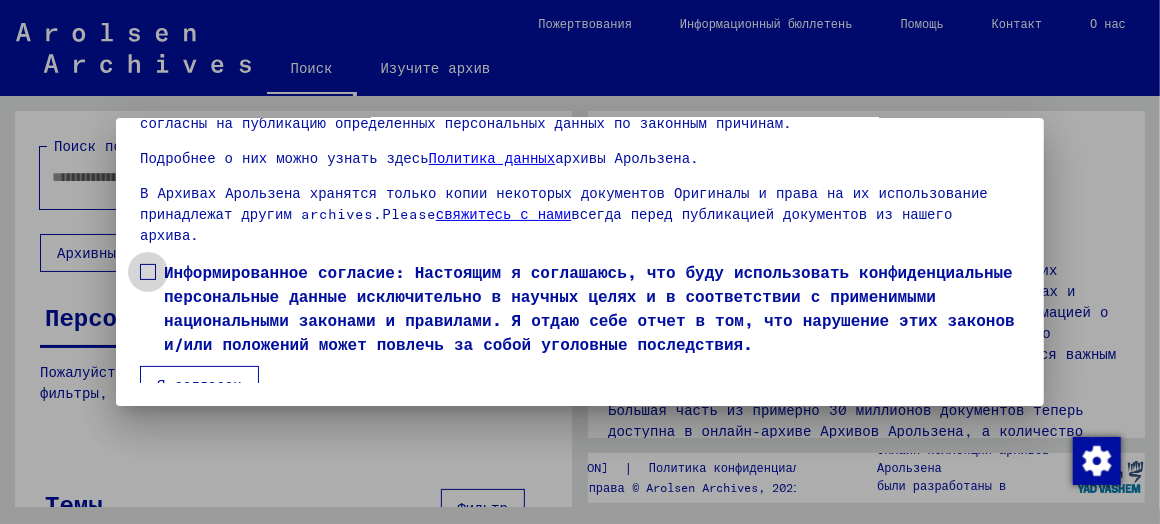 click at bounding box center [148, 272] 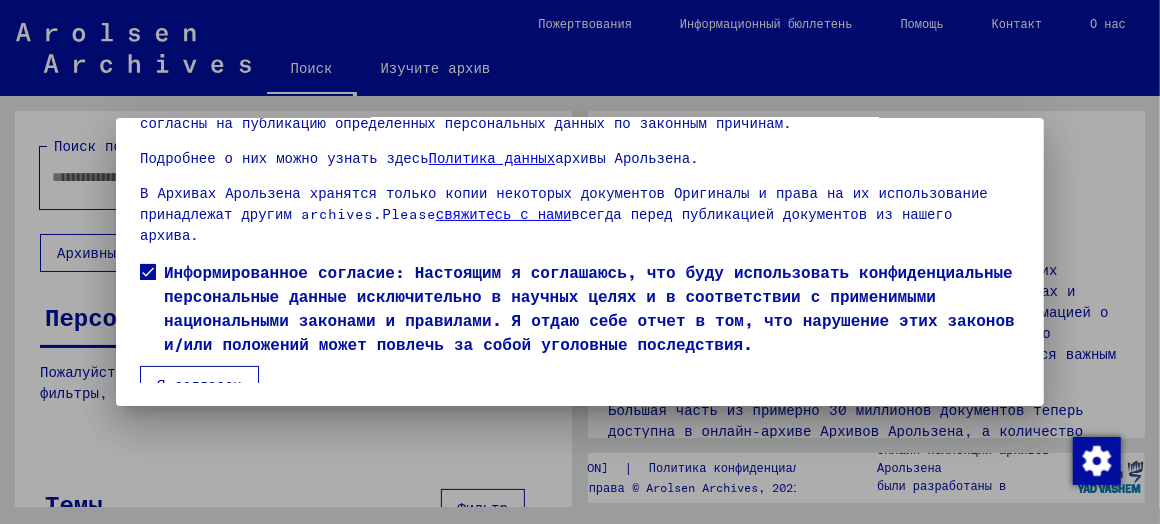 click on "Я согласен" at bounding box center [199, 385] 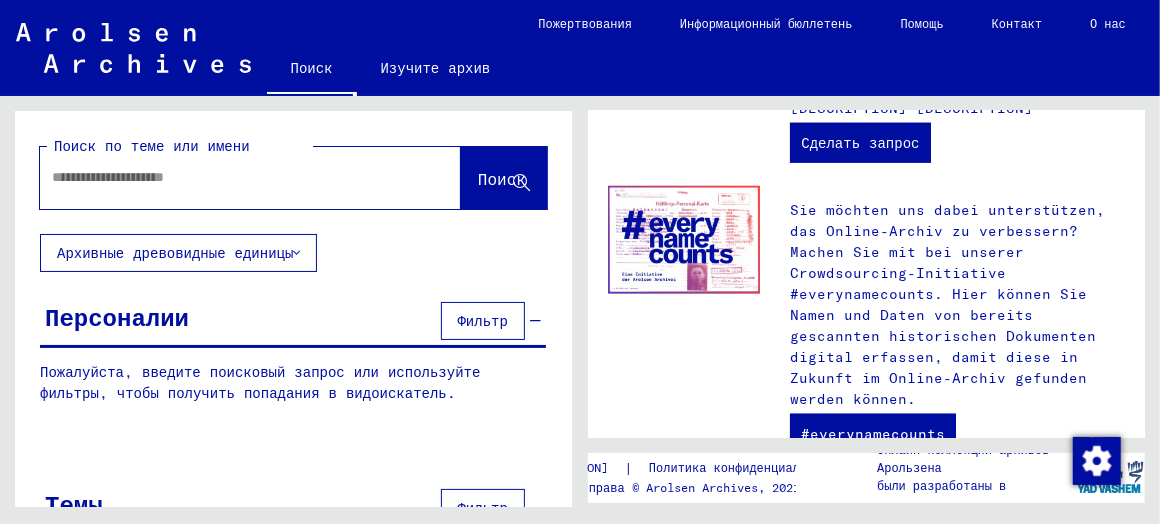 scroll, scrollTop: 1048, scrollLeft: 0, axis: vertical 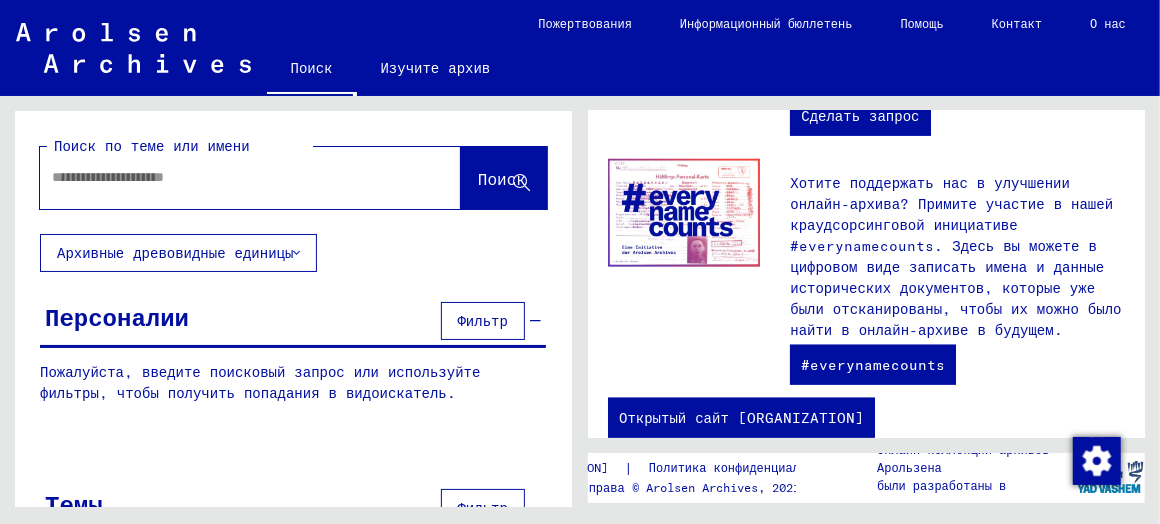click at bounding box center (226, 177) 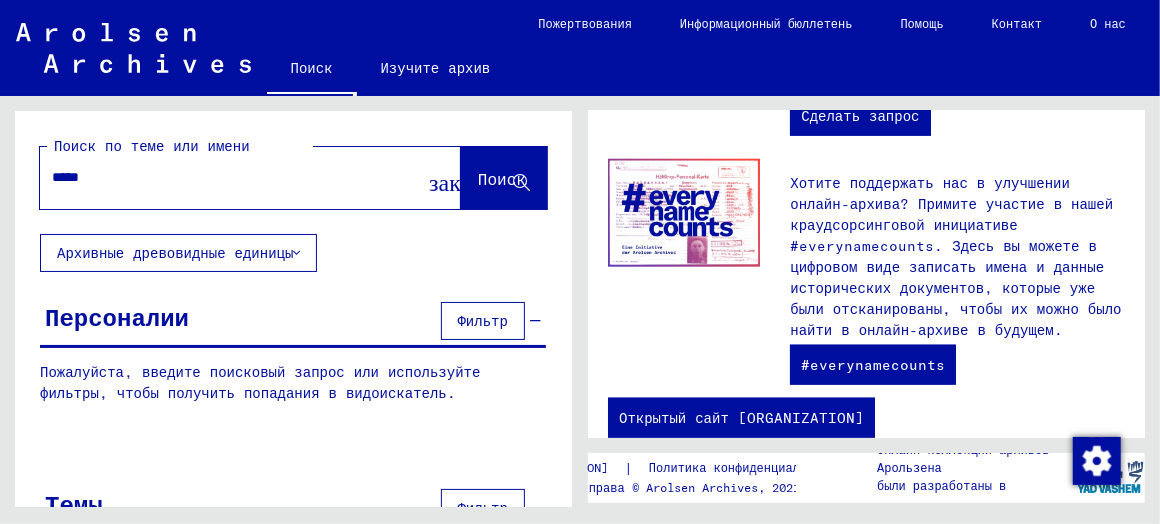 type on "*****" 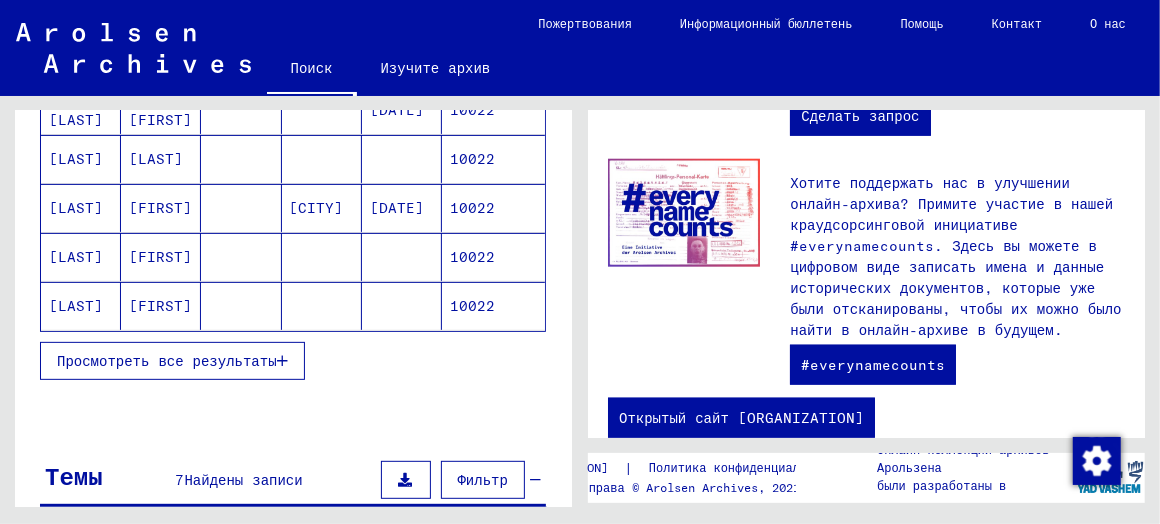 scroll, scrollTop: 327, scrollLeft: 0, axis: vertical 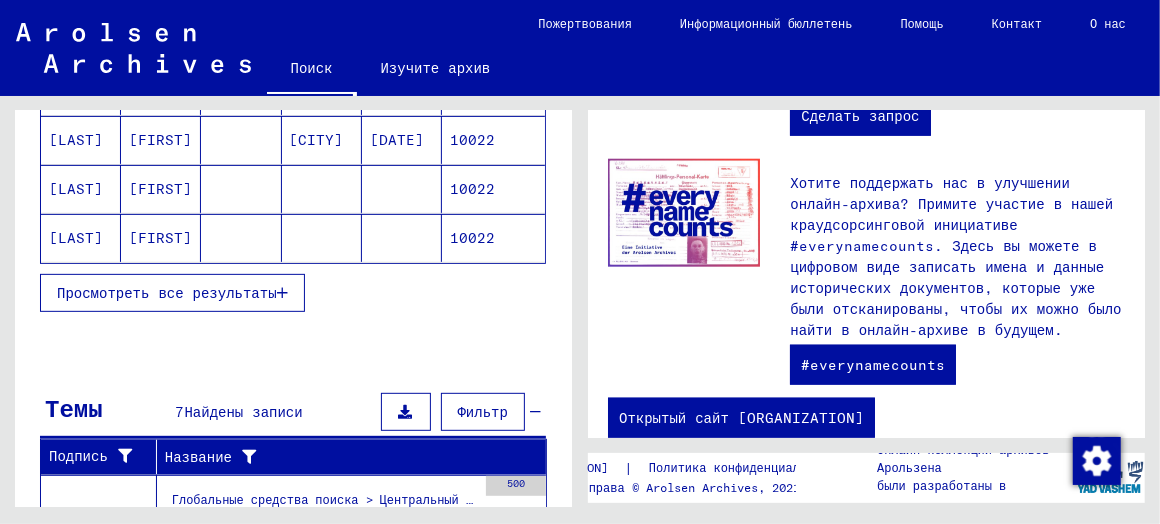 click at bounding box center [282, 293] 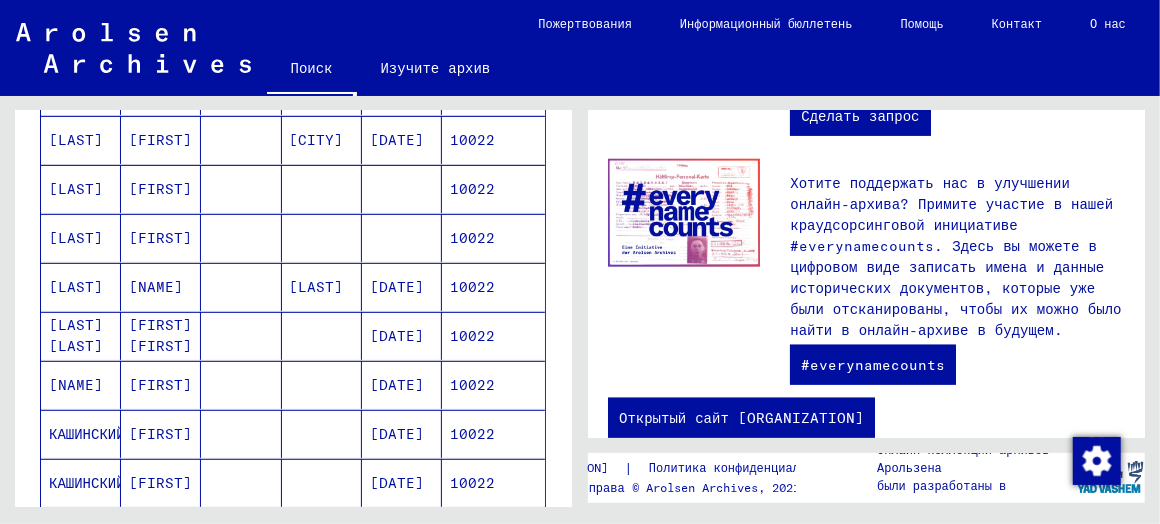 click on "10022" at bounding box center (493, 434) 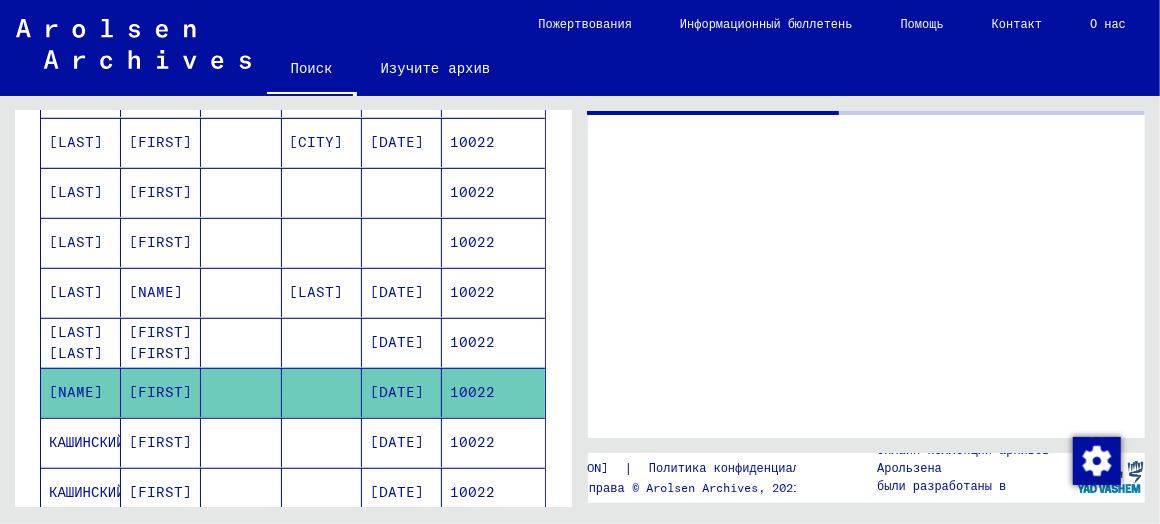 scroll, scrollTop: 0, scrollLeft: 0, axis: both 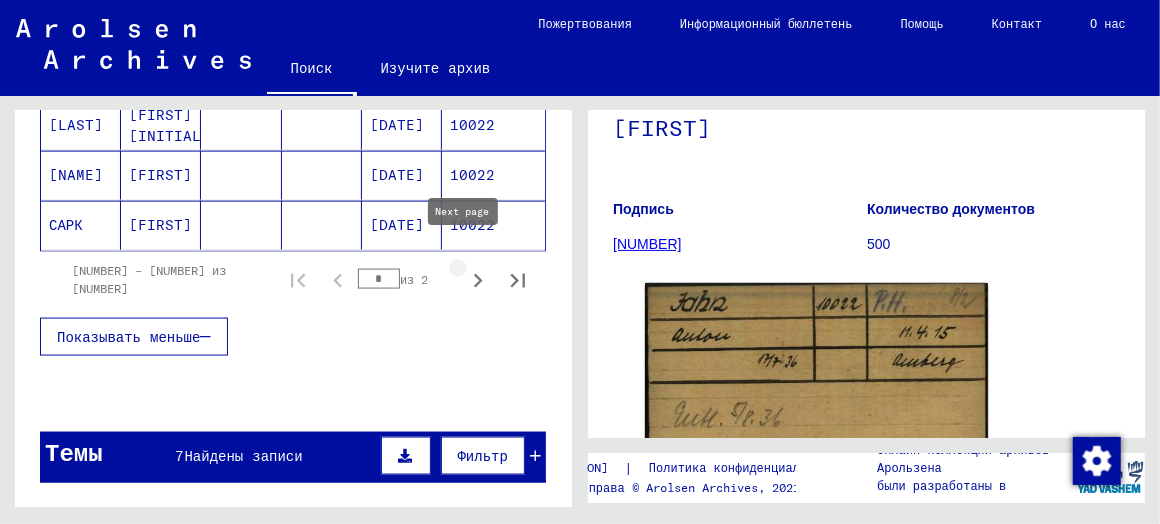click 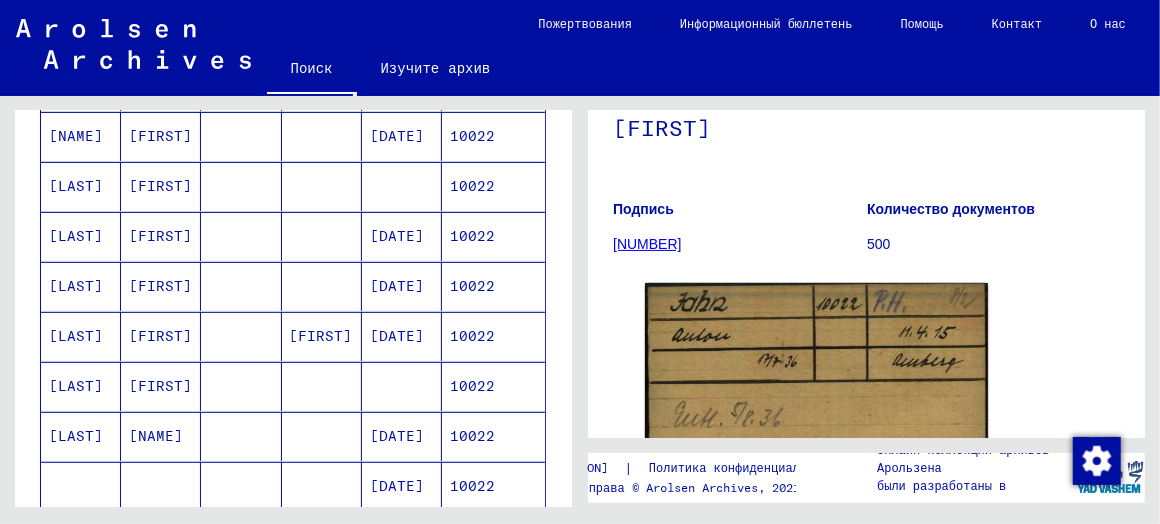 scroll, scrollTop: 348, scrollLeft: 0, axis: vertical 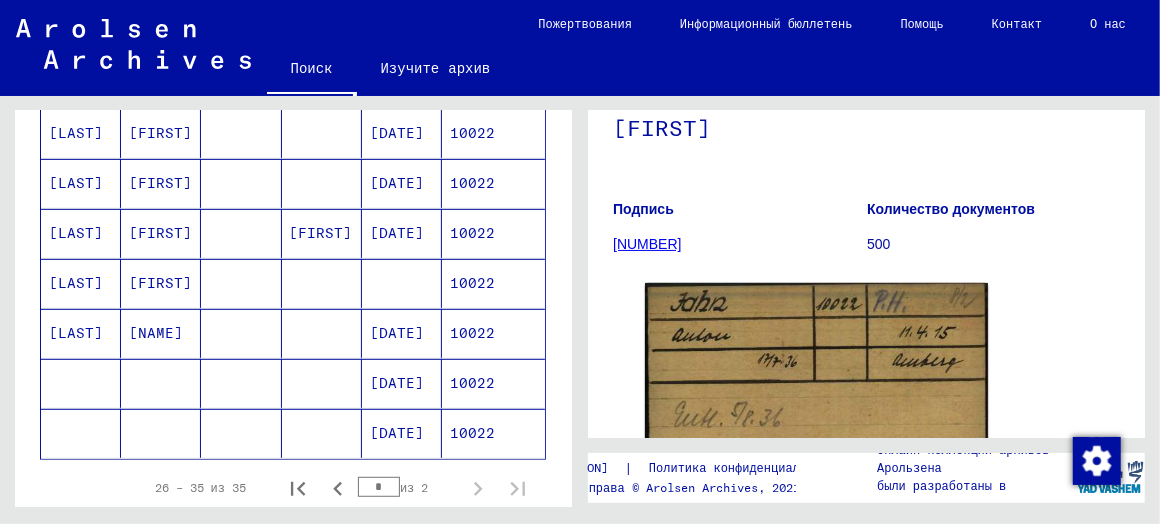 click on "[DATE]" 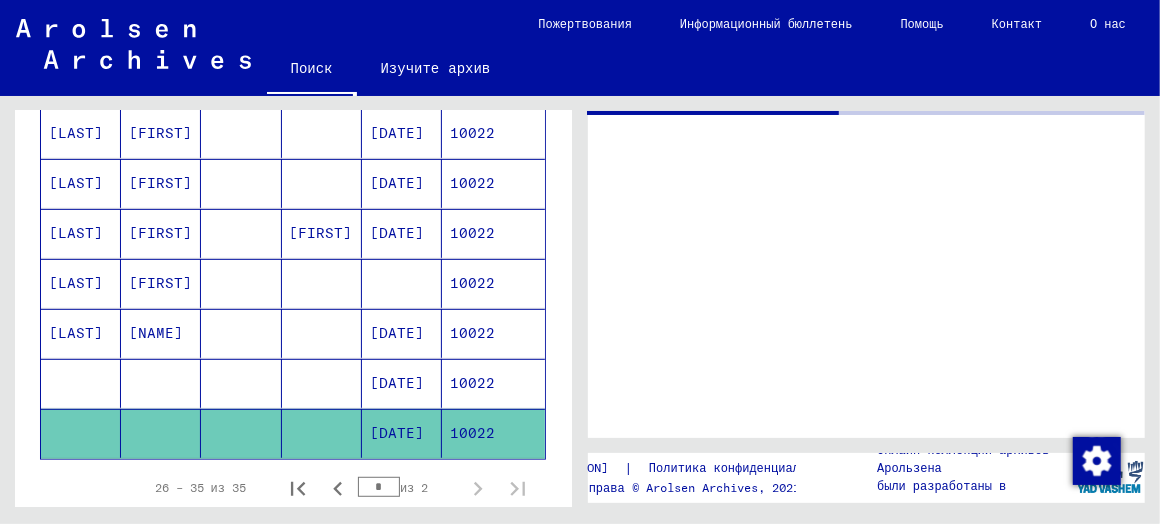 scroll, scrollTop: 0, scrollLeft: 0, axis: both 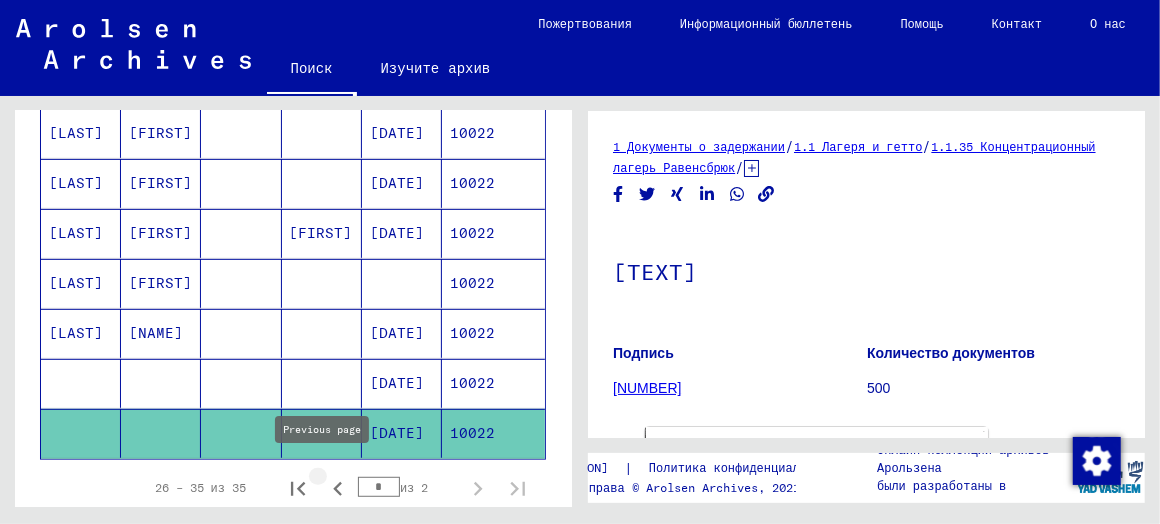 click 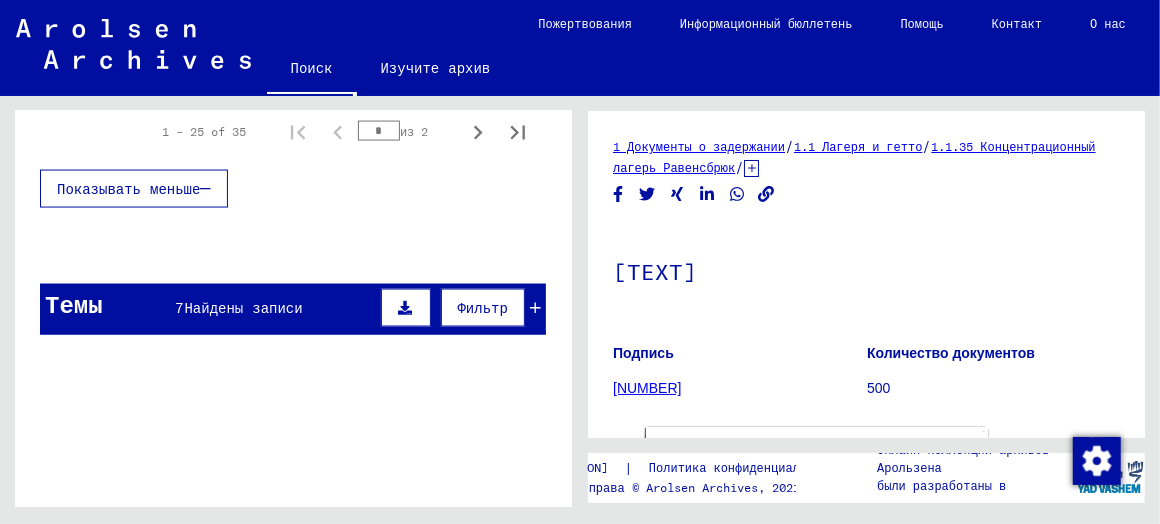 scroll, scrollTop: 1768, scrollLeft: 0, axis: vertical 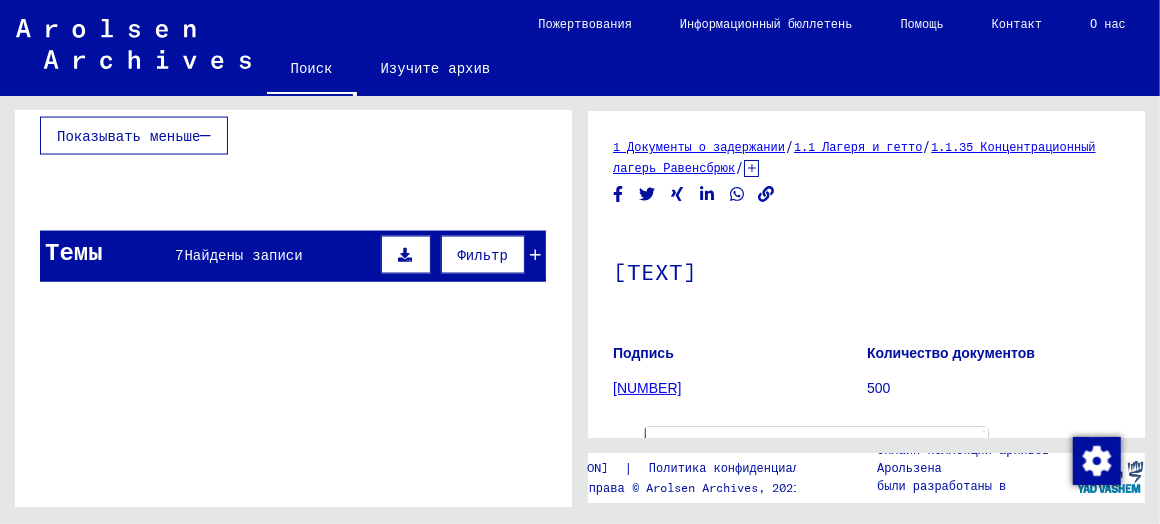 click at bounding box center [406, 255] 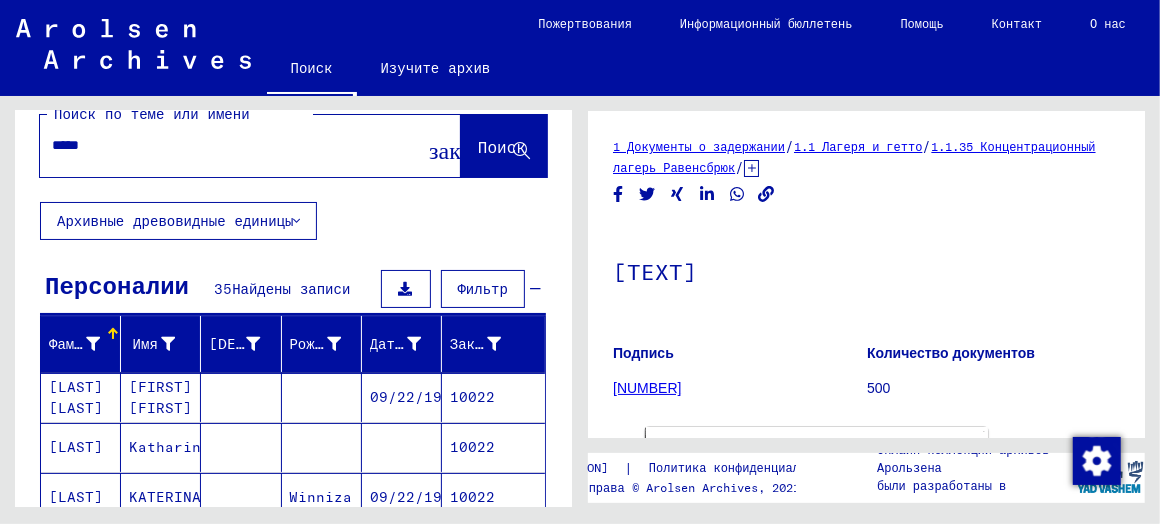 scroll, scrollTop: 0, scrollLeft: 0, axis: both 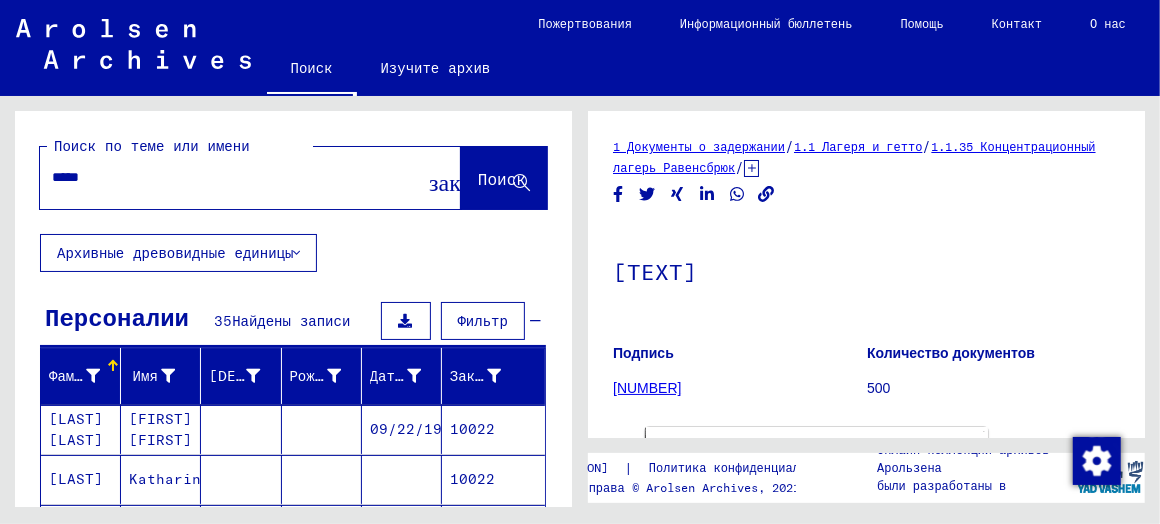 click on "*****" at bounding box center (232, 177) 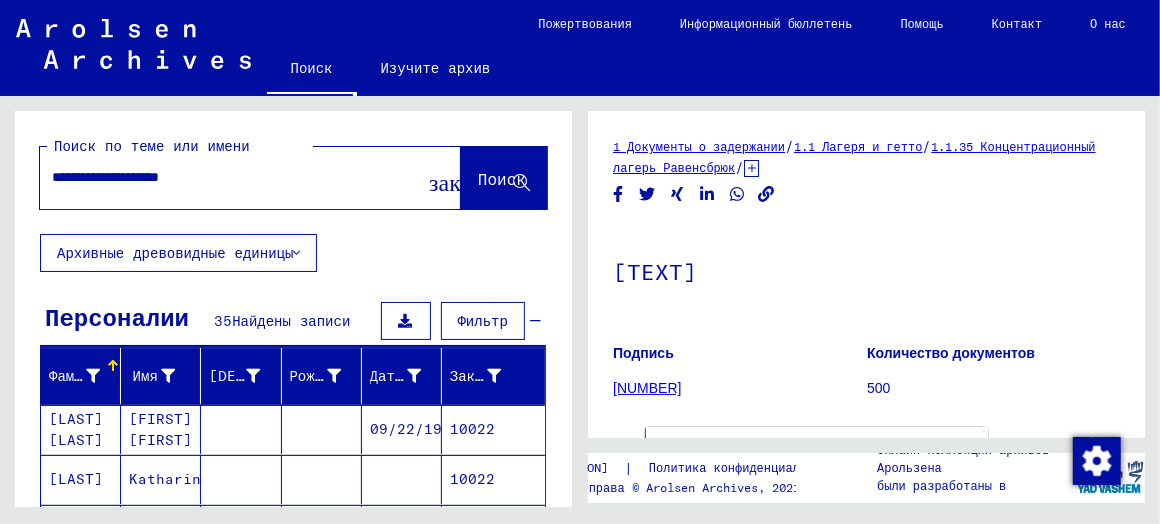 click on "Поиск" 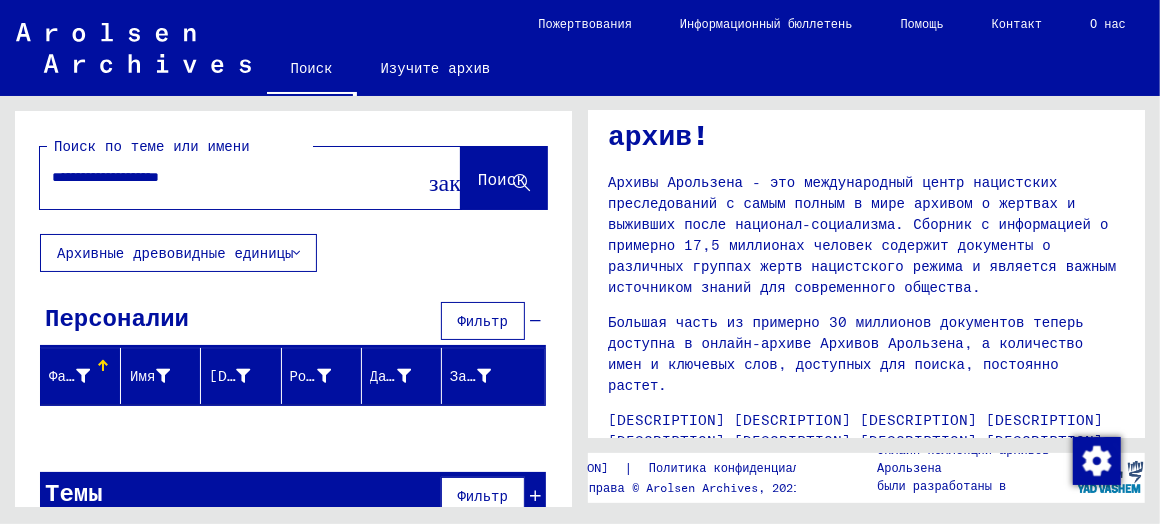 scroll, scrollTop: 79, scrollLeft: 0, axis: vertical 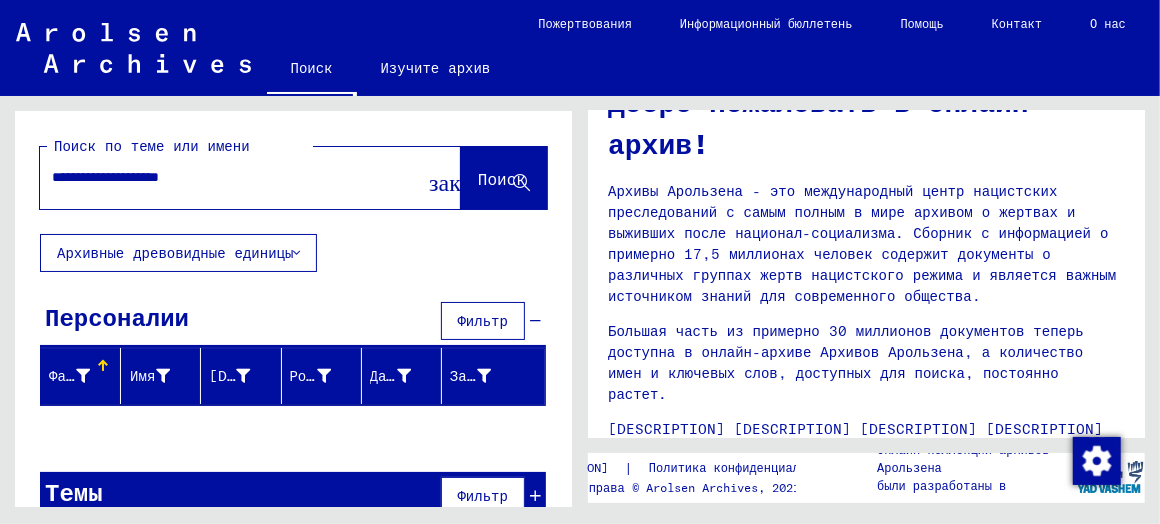 drag, startPoint x: 232, startPoint y: 176, endPoint x: 21, endPoint y: 180, distance: 211.03792 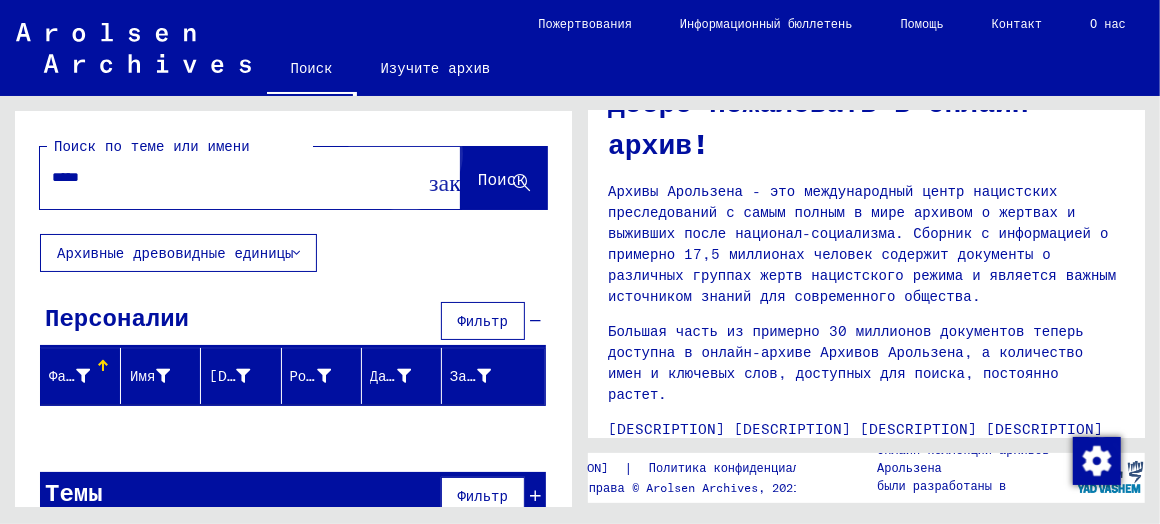 click on "Поиск" 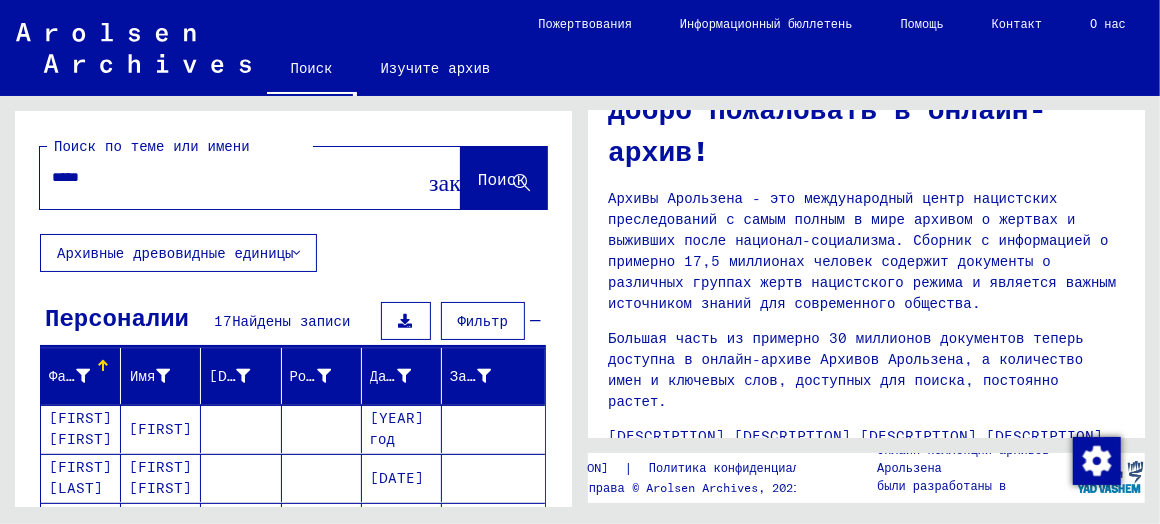 scroll, scrollTop: 69, scrollLeft: 0, axis: vertical 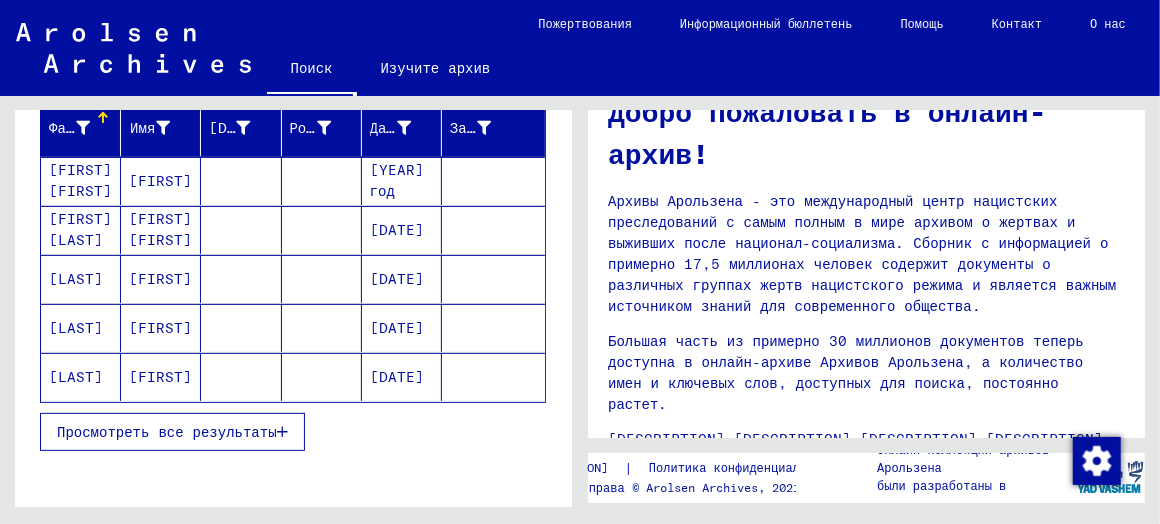 click on "Просмотреть все результаты" at bounding box center (167, 432) 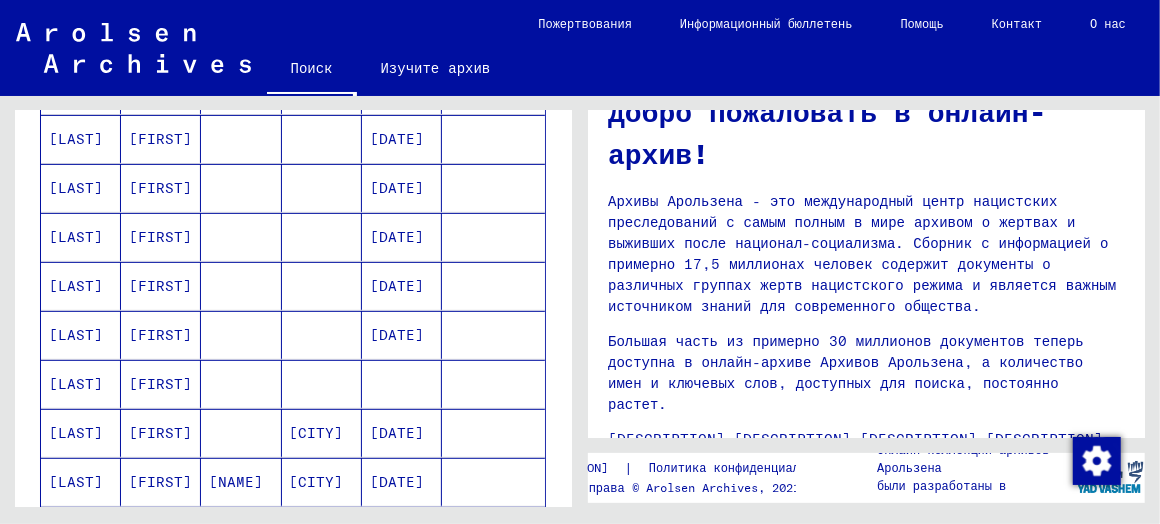 scroll, scrollTop: 87, scrollLeft: 0, axis: vertical 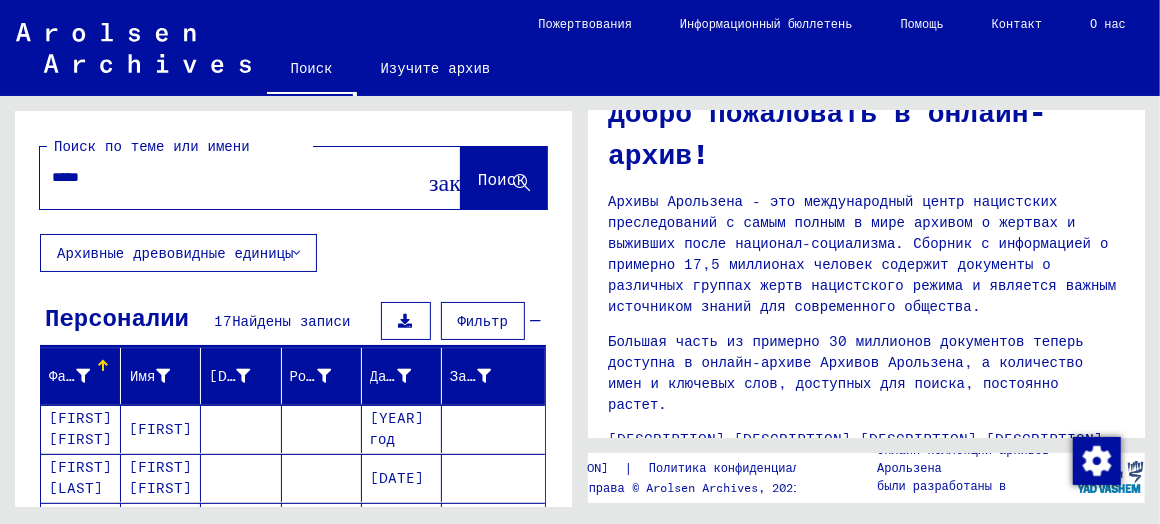 drag, startPoint x: 110, startPoint y: 183, endPoint x: -26, endPoint y: 178, distance: 136.09187 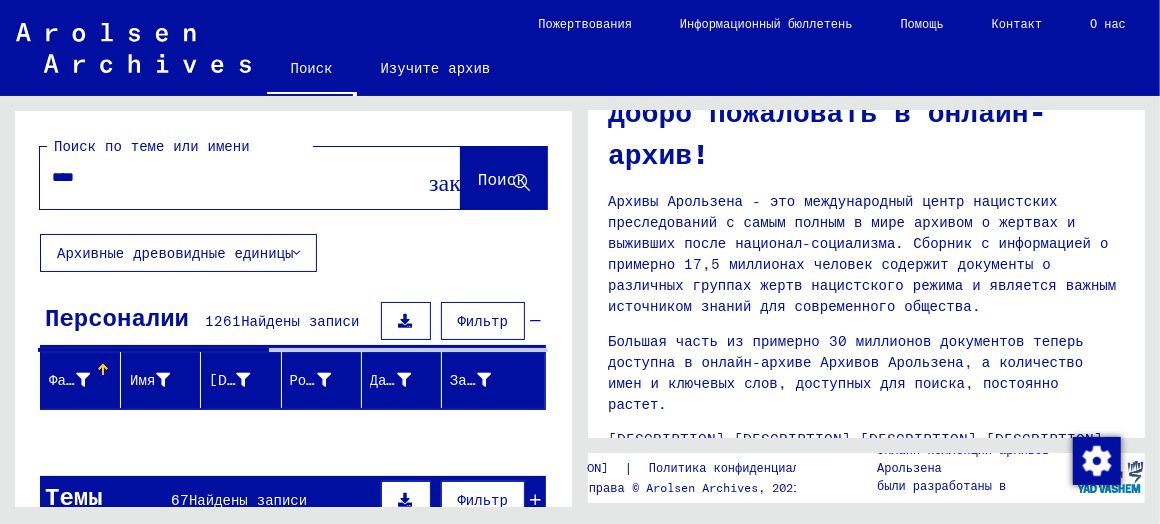 drag, startPoint x: 100, startPoint y: 183, endPoint x: 33, endPoint y: 176, distance: 67.36468 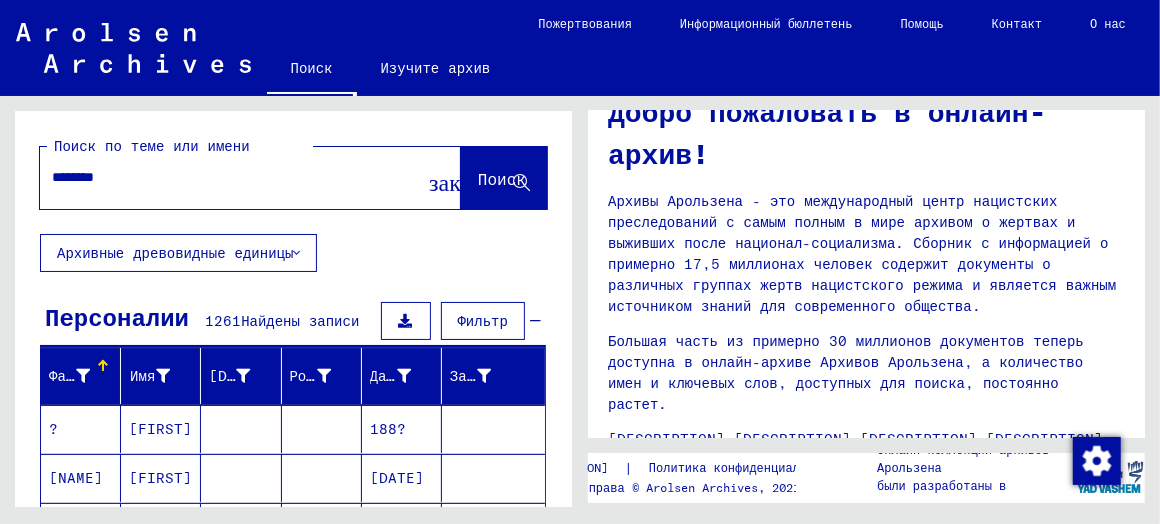 type on "********" 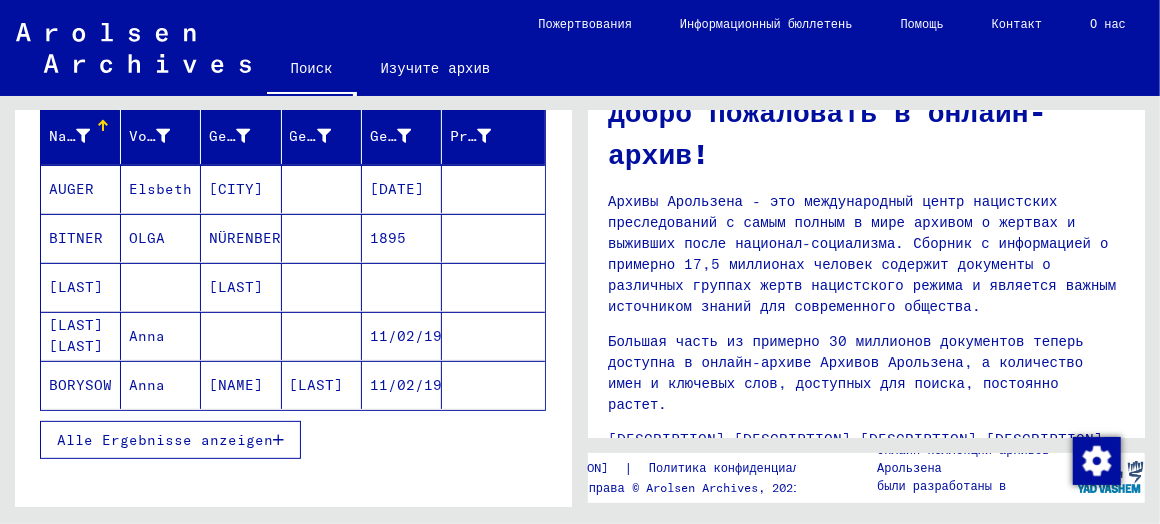 scroll, scrollTop: 261, scrollLeft: 0, axis: vertical 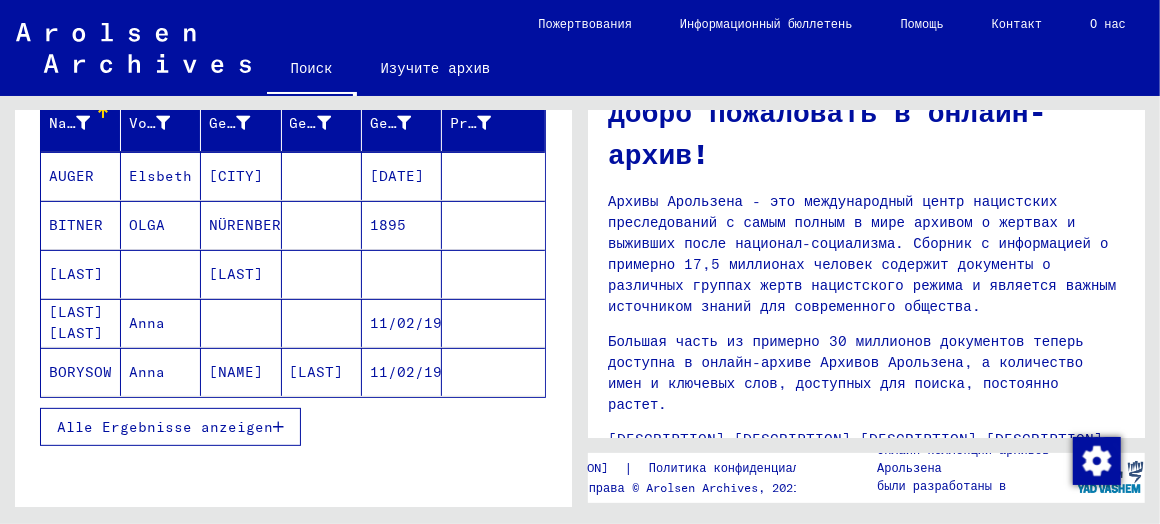 click on "Alle Ergebnisse anzeigen" at bounding box center [165, 427] 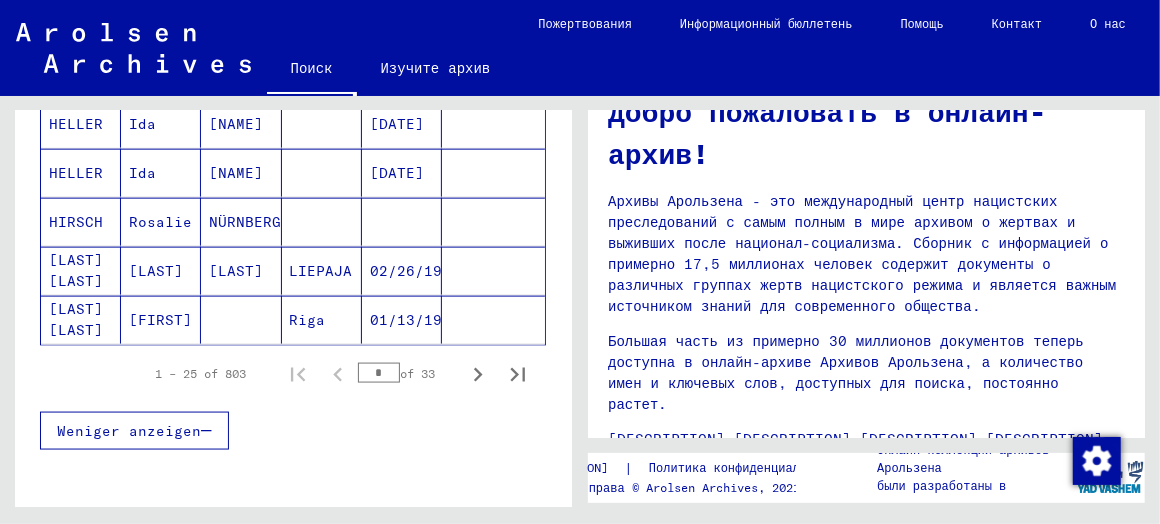 scroll, scrollTop: 1299, scrollLeft: 0, axis: vertical 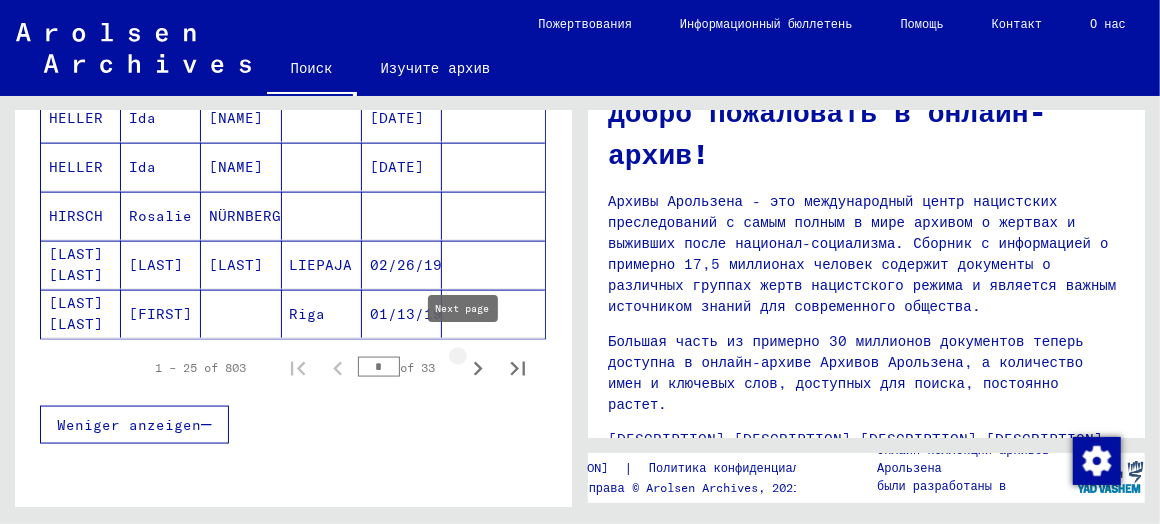 click 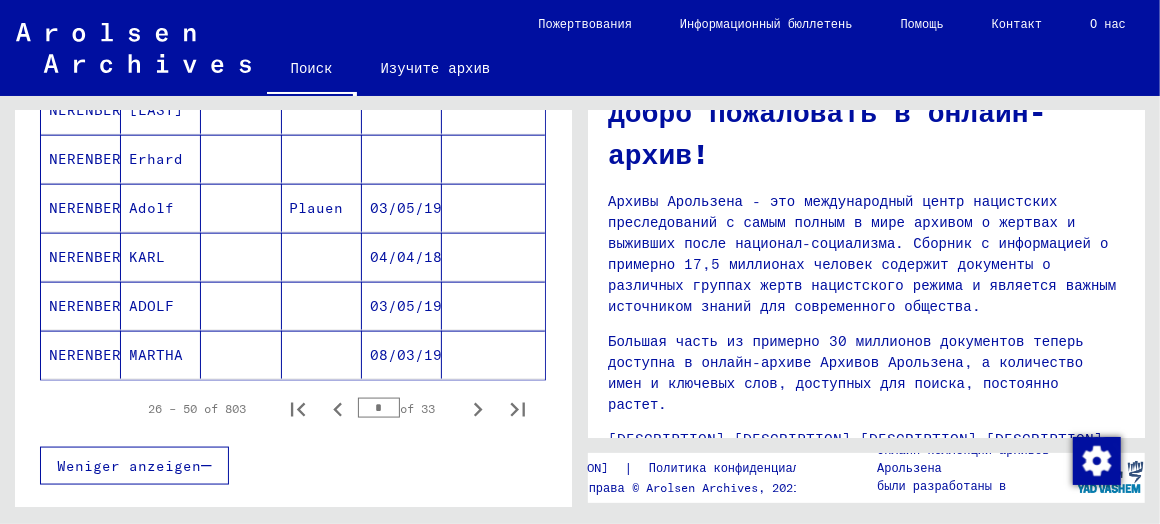 scroll, scrollTop: 1265, scrollLeft: 0, axis: vertical 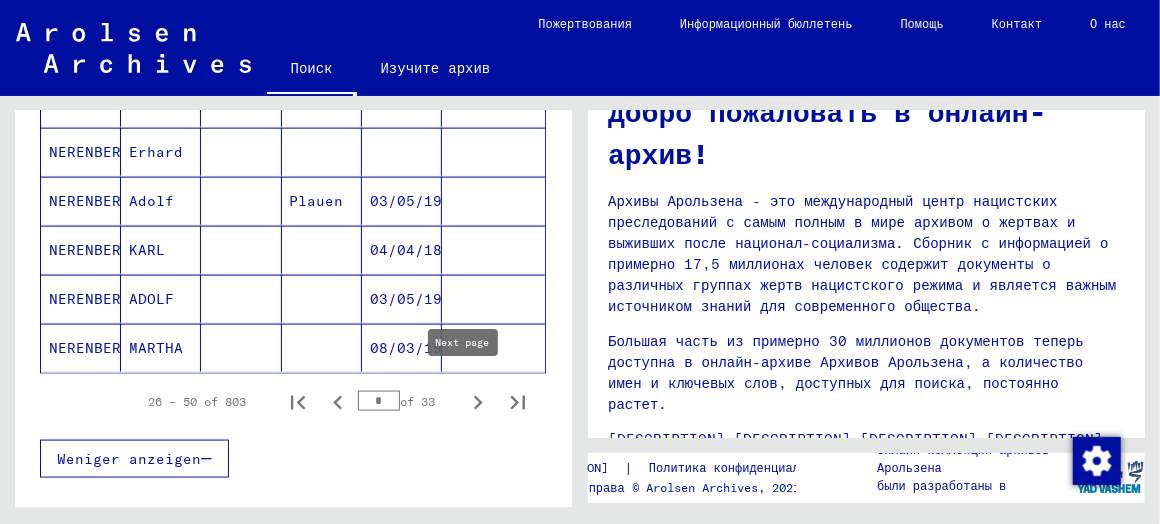 click 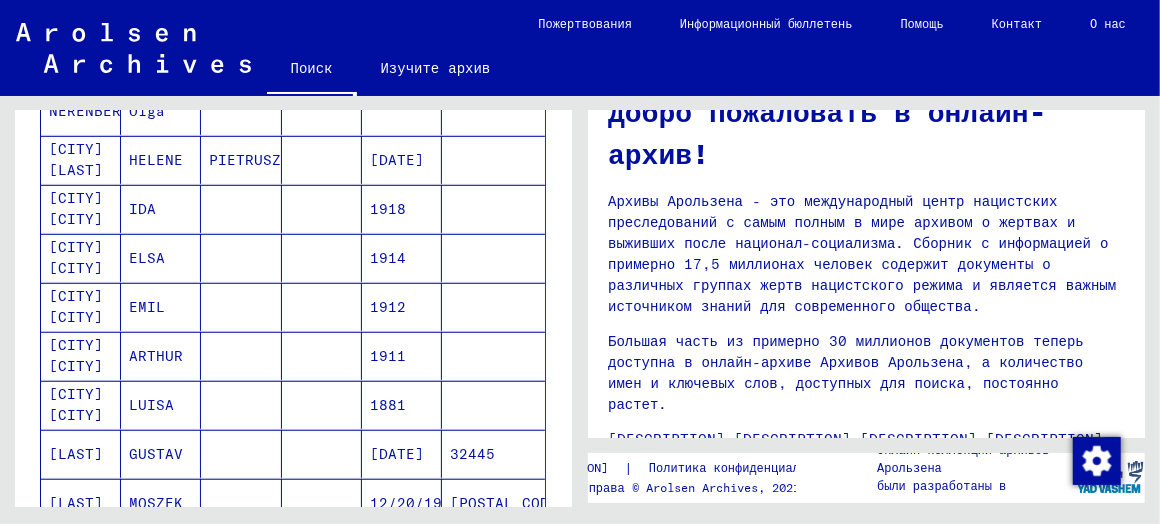 scroll, scrollTop: 494, scrollLeft: 0, axis: vertical 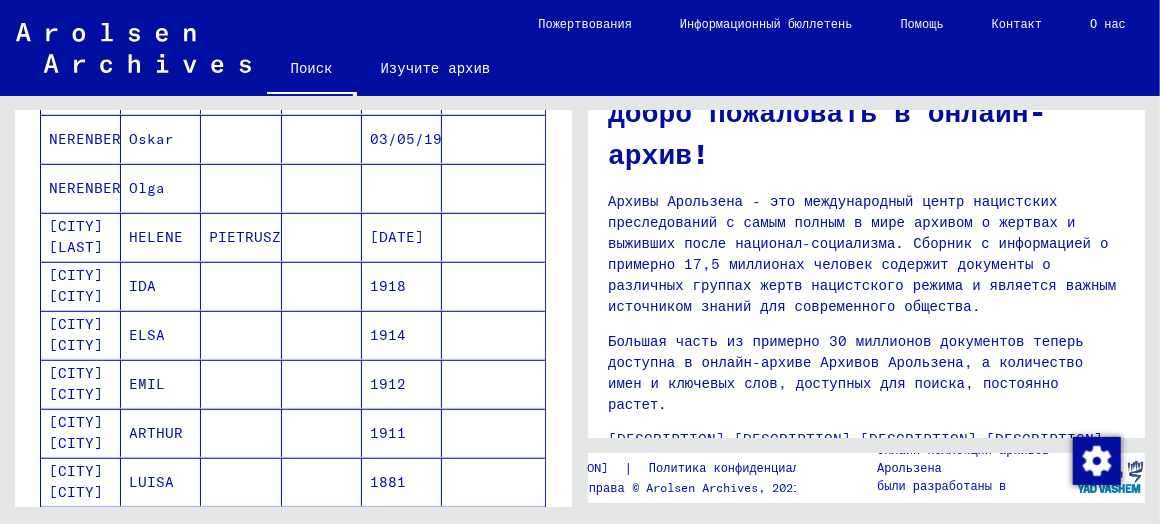 click on "Olga" at bounding box center [161, 237] 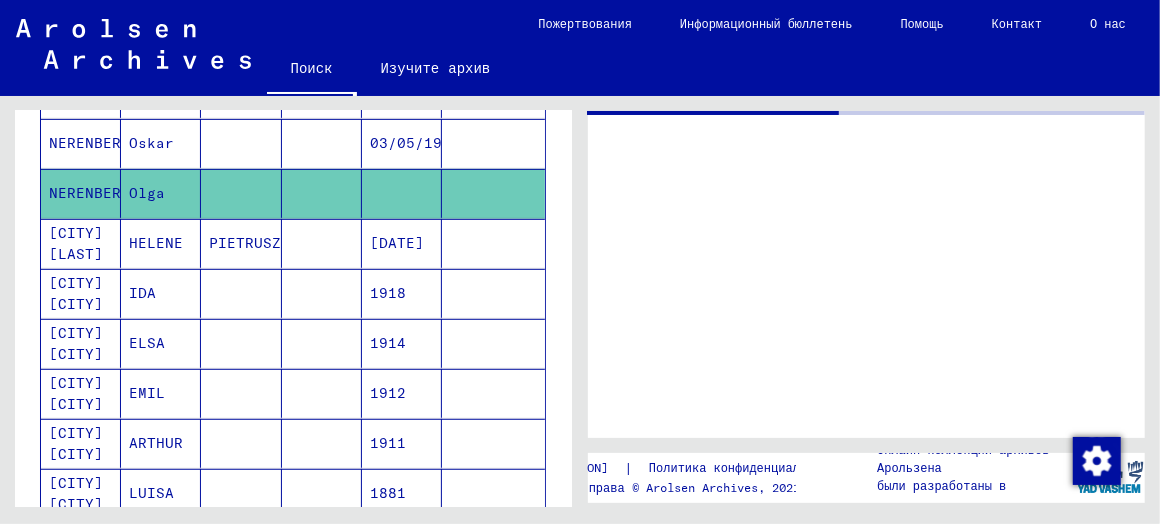 scroll, scrollTop: 0, scrollLeft: 0, axis: both 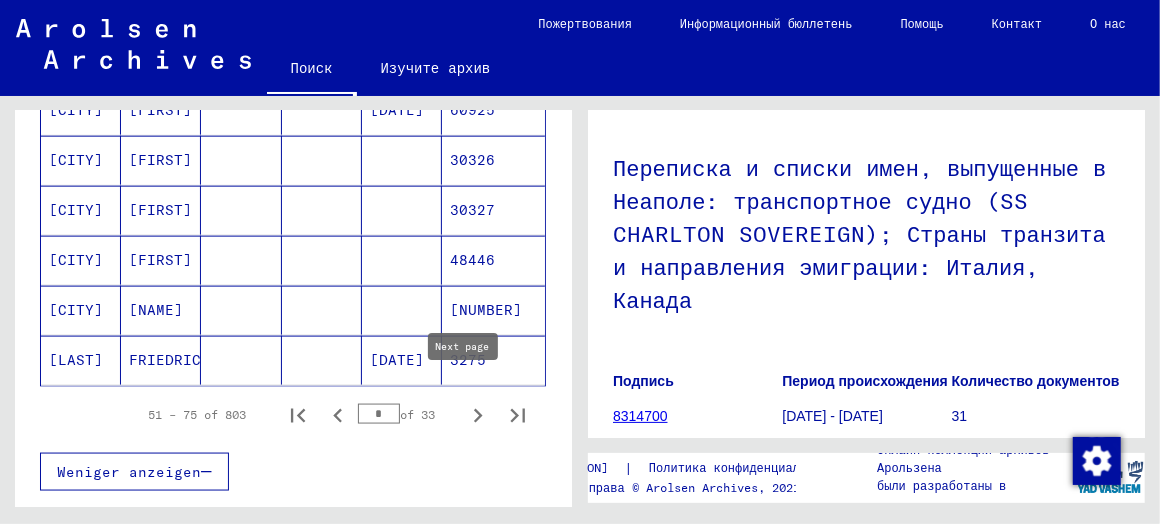 click 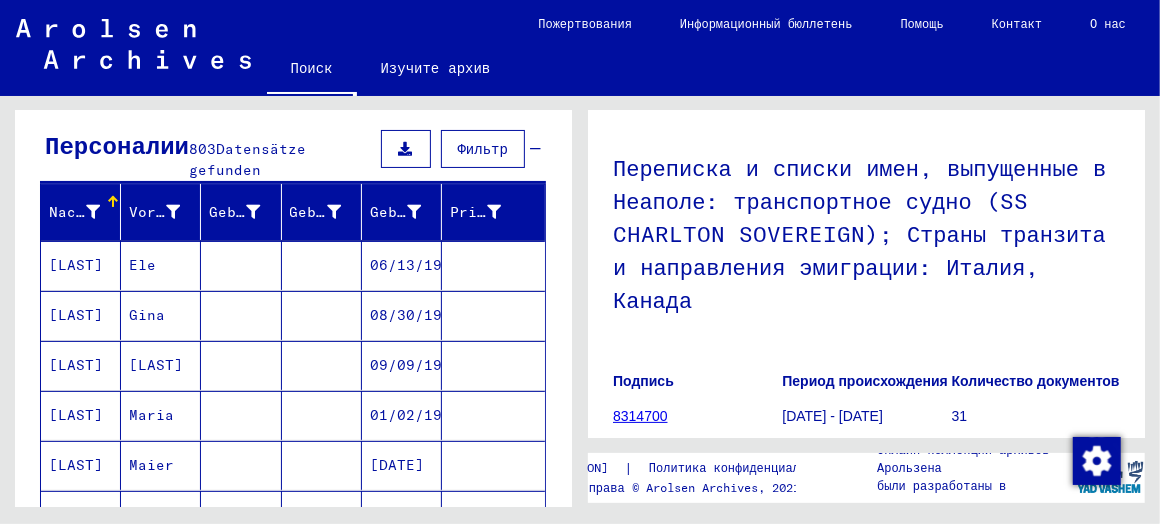 scroll, scrollTop: 103, scrollLeft: 0, axis: vertical 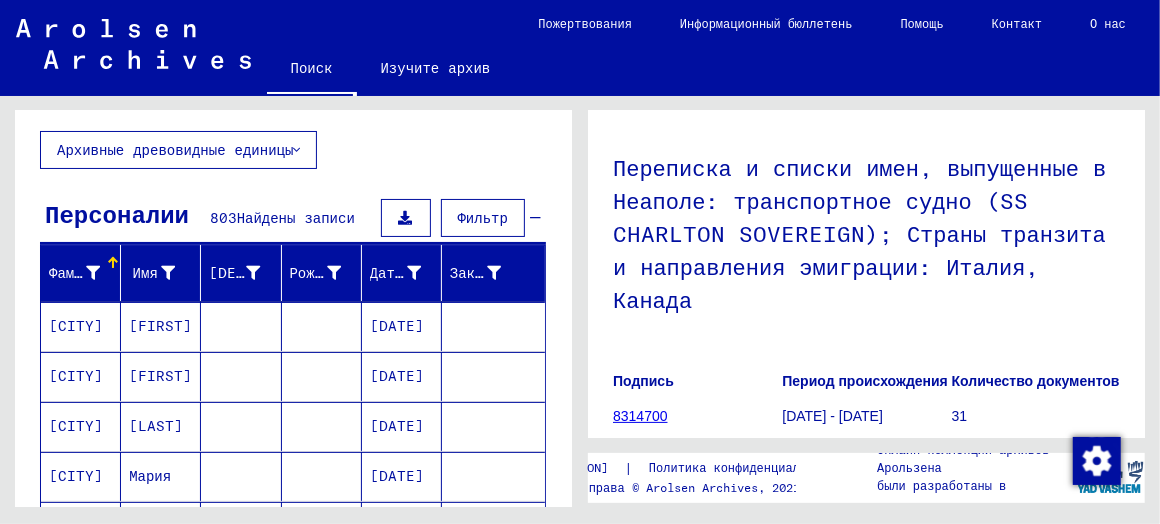 click 